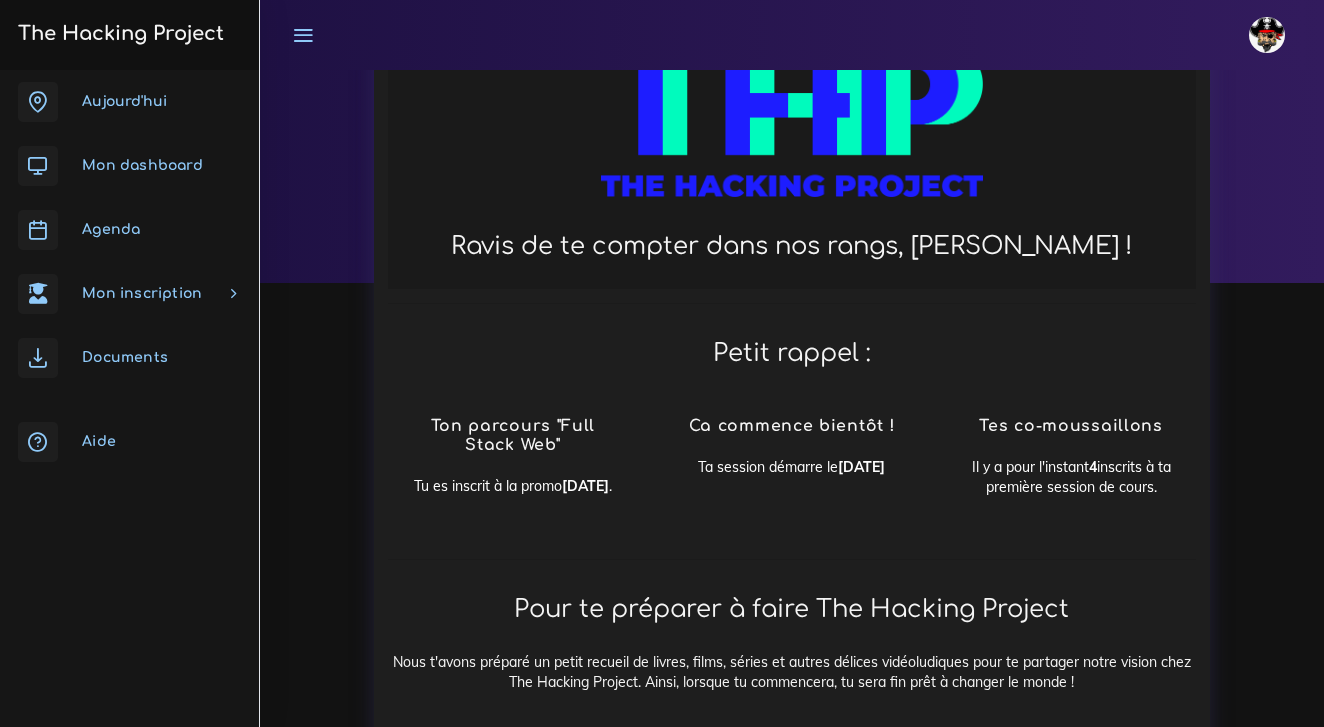 scroll, scrollTop: 62, scrollLeft: 0, axis: vertical 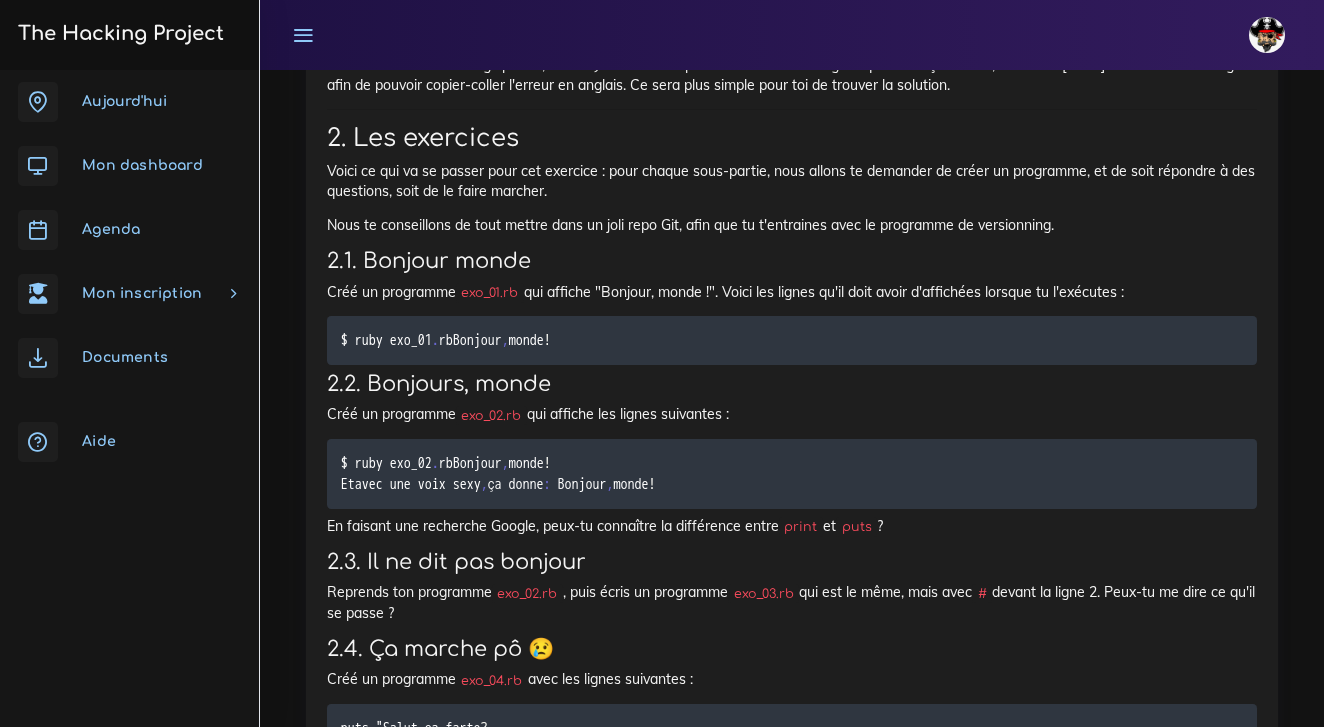 click on "pyramide de Mario de CS50" at bounding box center [583, -1016] 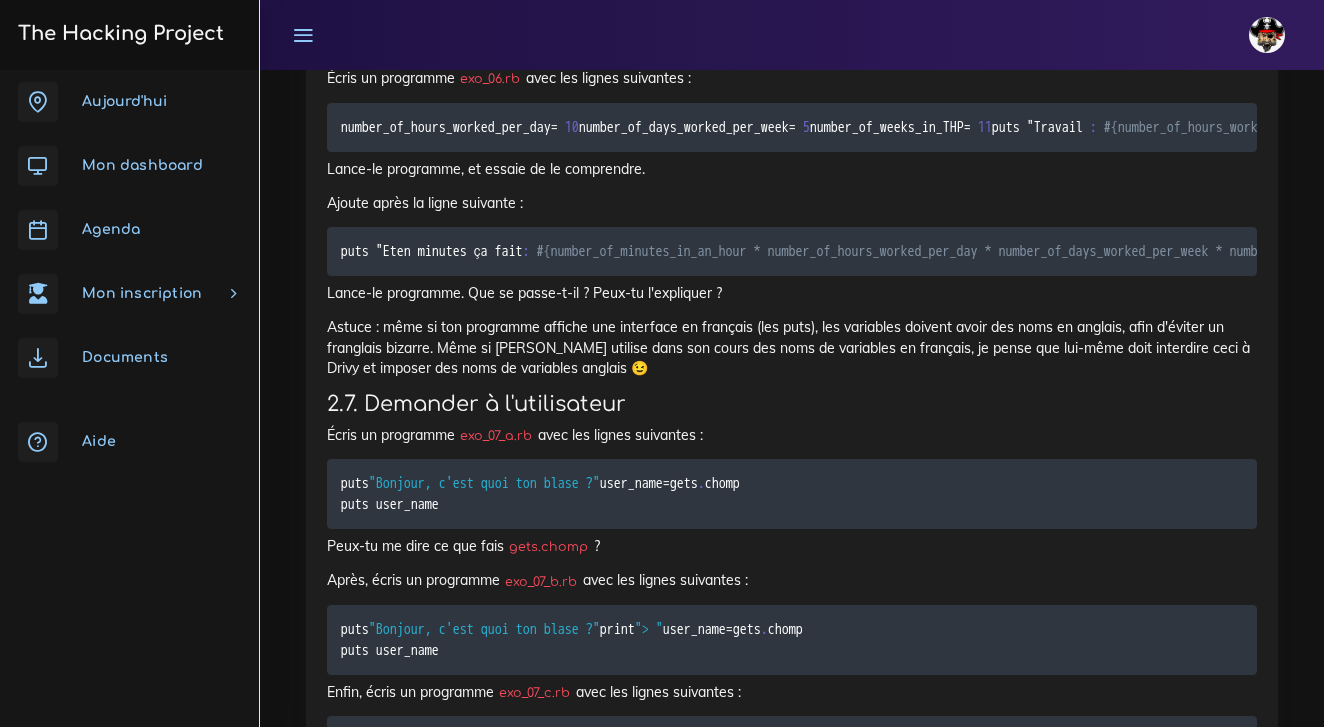 scroll, scrollTop: 27577, scrollLeft: 0, axis: vertical 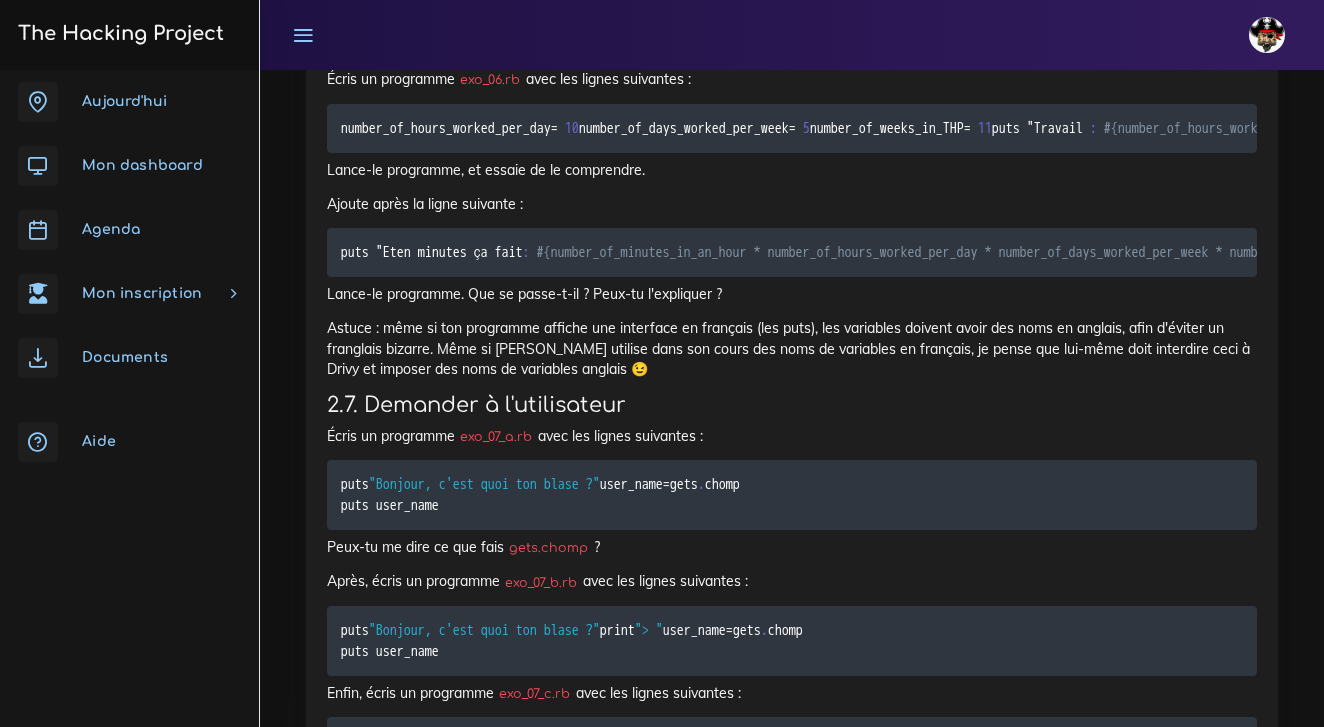 click on "la réponse" at bounding box center (688, -933) 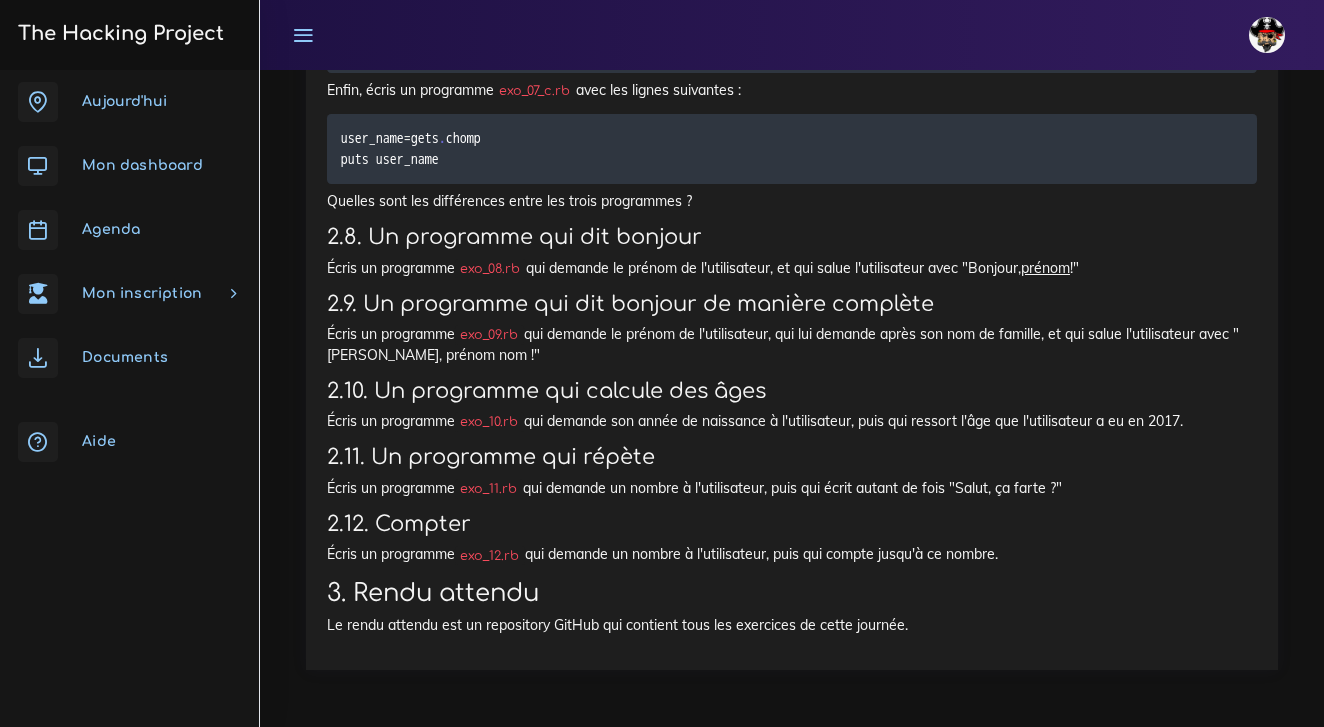 scroll, scrollTop: 28264, scrollLeft: 0, axis: vertical 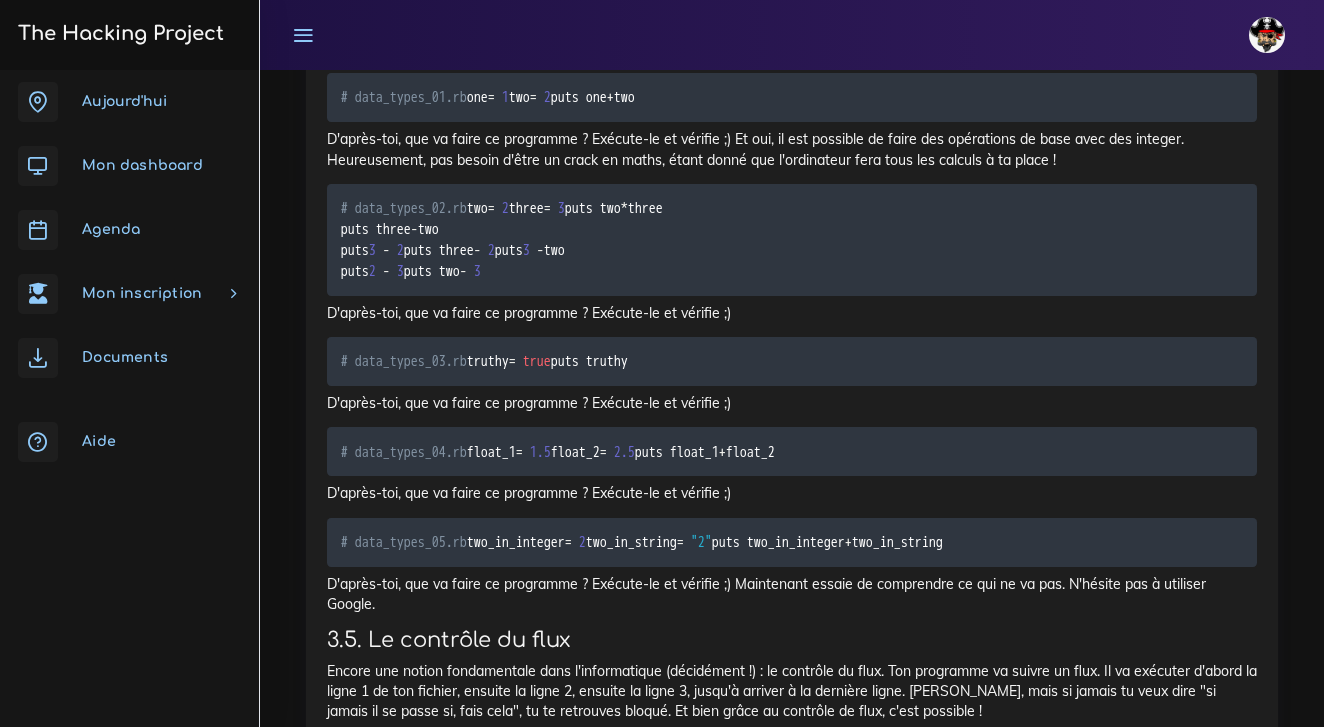 click on "booléen  : ils deux valeurs :  true  ou  false ." at bounding box center [812, -17252] 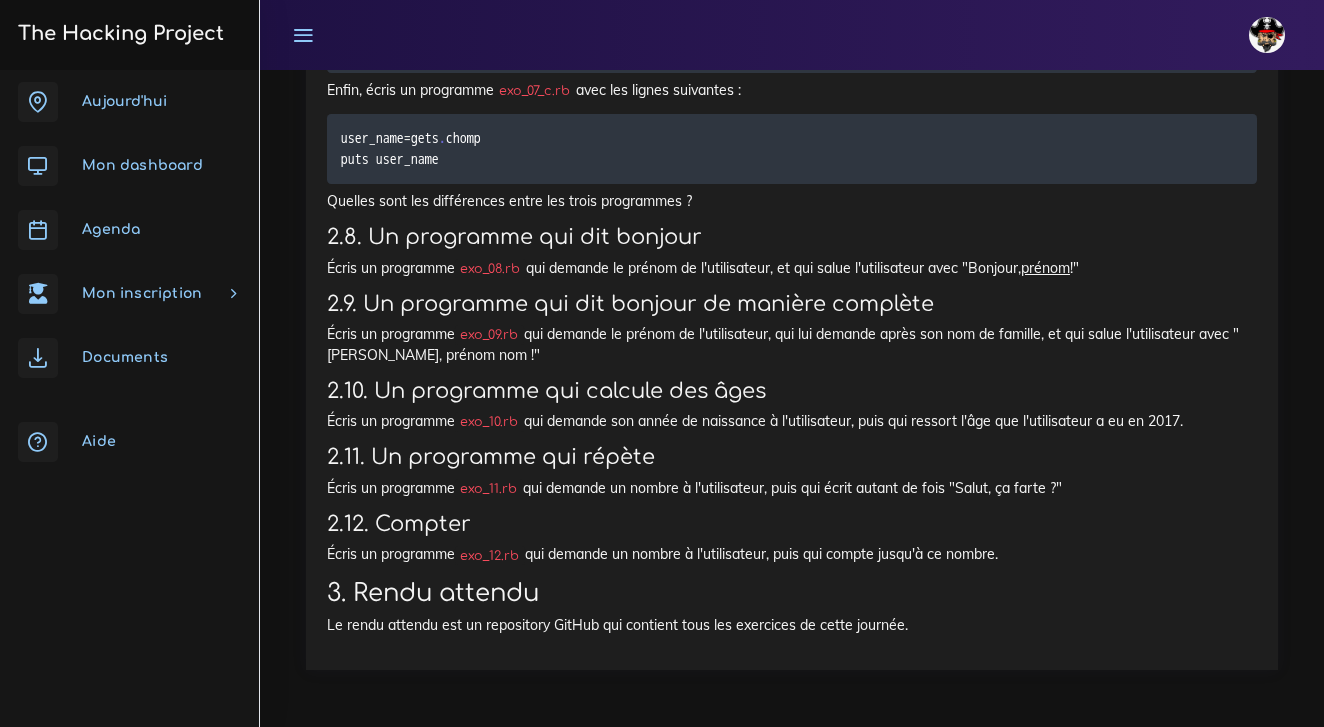 scroll, scrollTop: 29866, scrollLeft: 0, axis: vertical 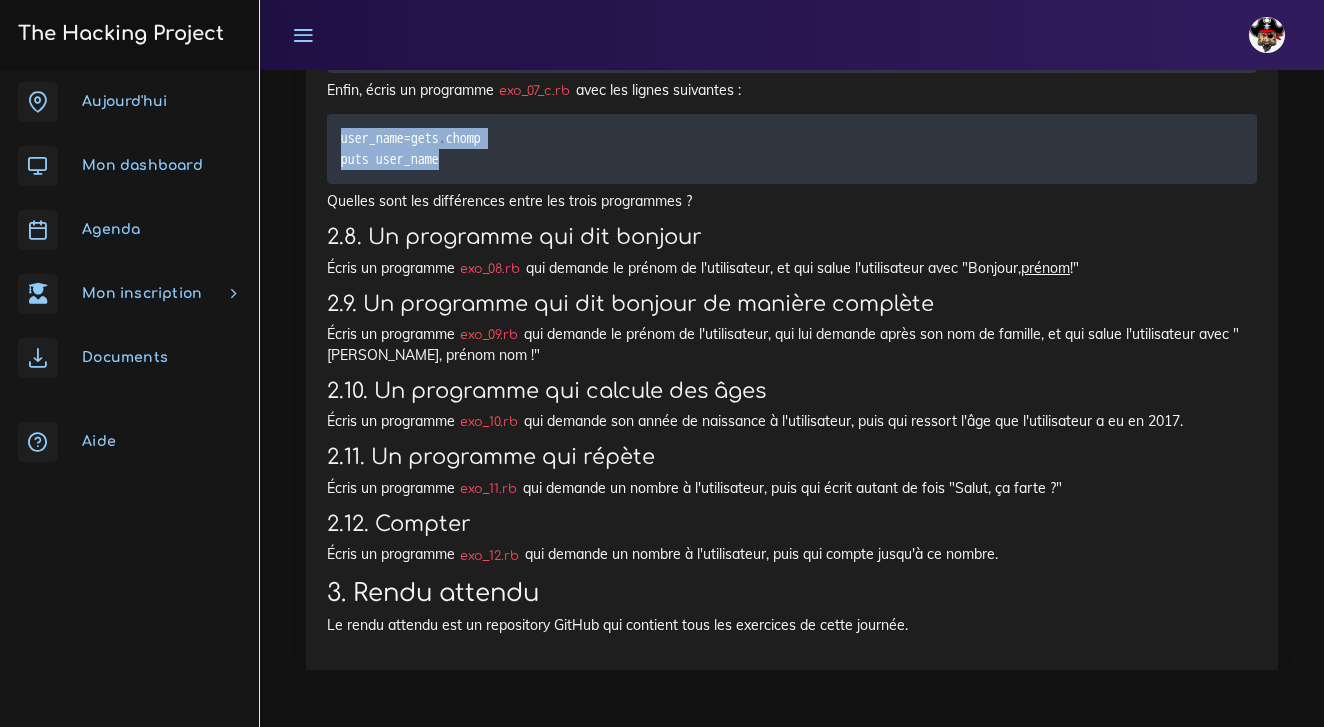 drag, startPoint x: 342, startPoint y: 292, endPoint x: 471, endPoint y: 315, distance: 131.03435 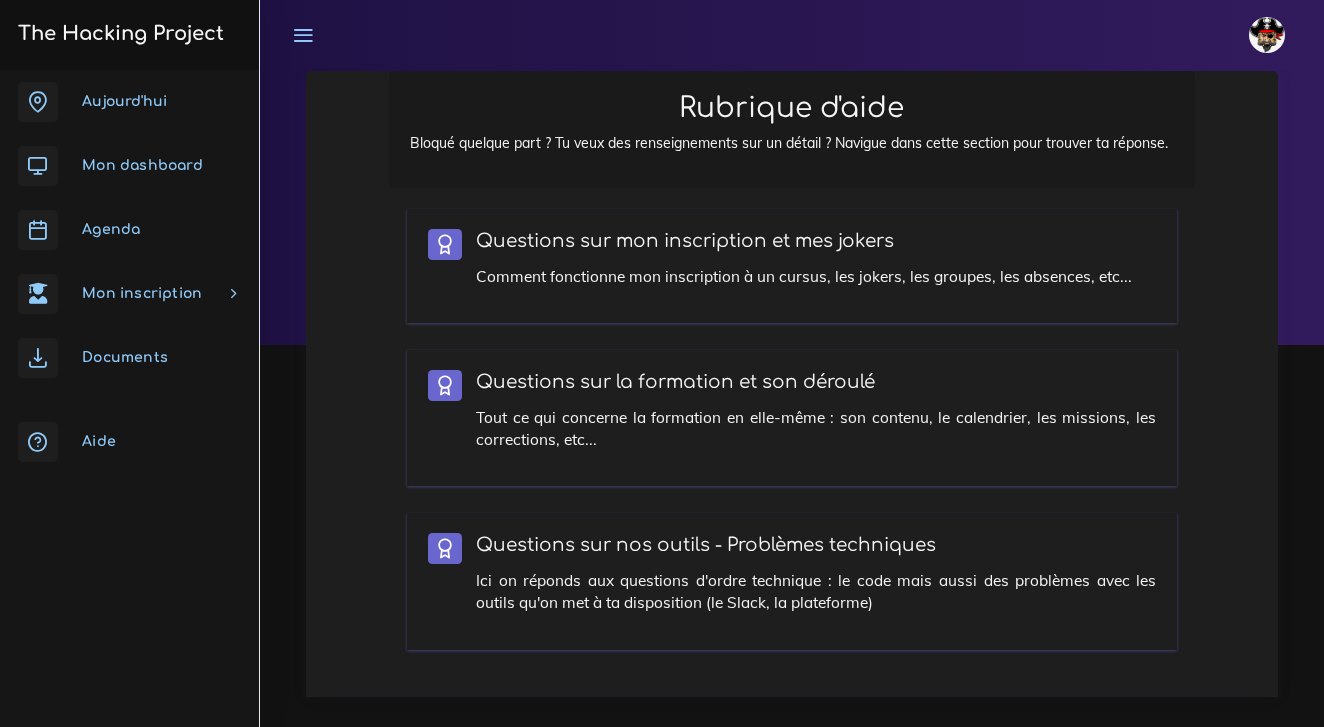 scroll, scrollTop: 0, scrollLeft: 0, axis: both 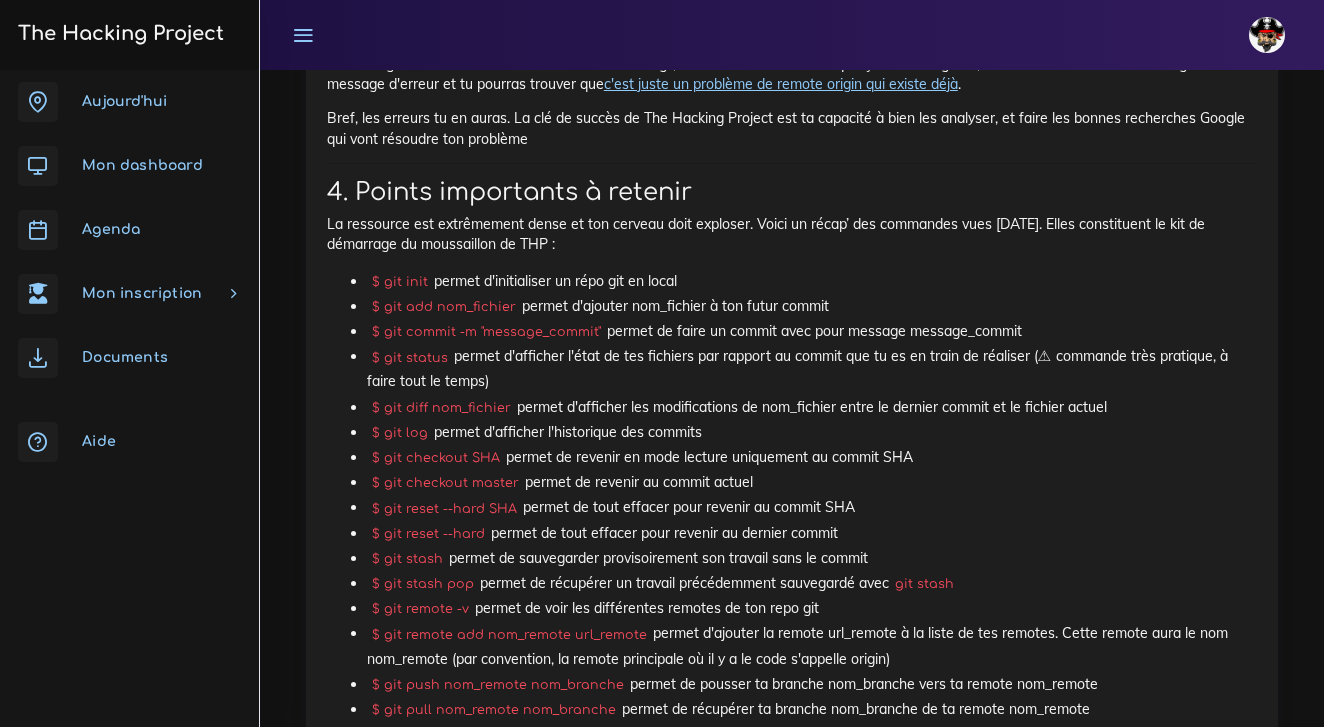 drag, startPoint x: 351, startPoint y: 151, endPoint x: 1107, endPoint y: 582, distance: 870.22815 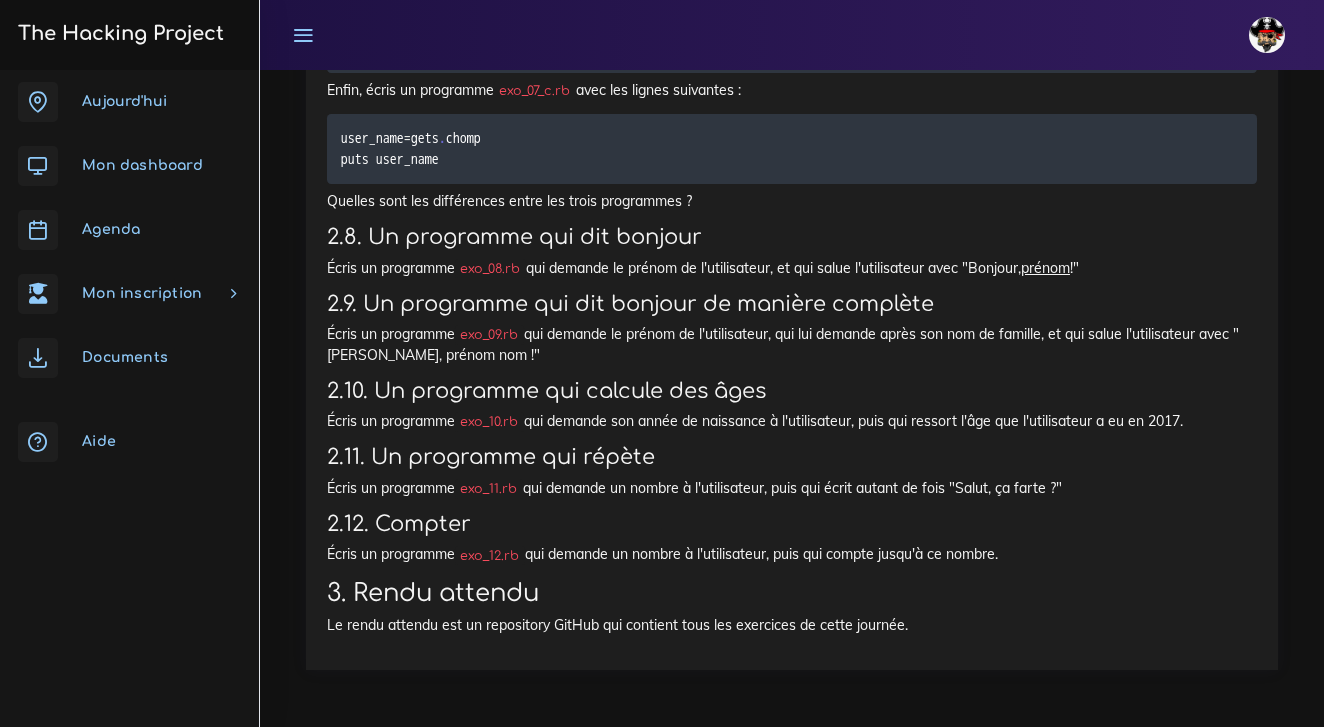 scroll, scrollTop: 30237, scrollLeft: 0, axis: vertical 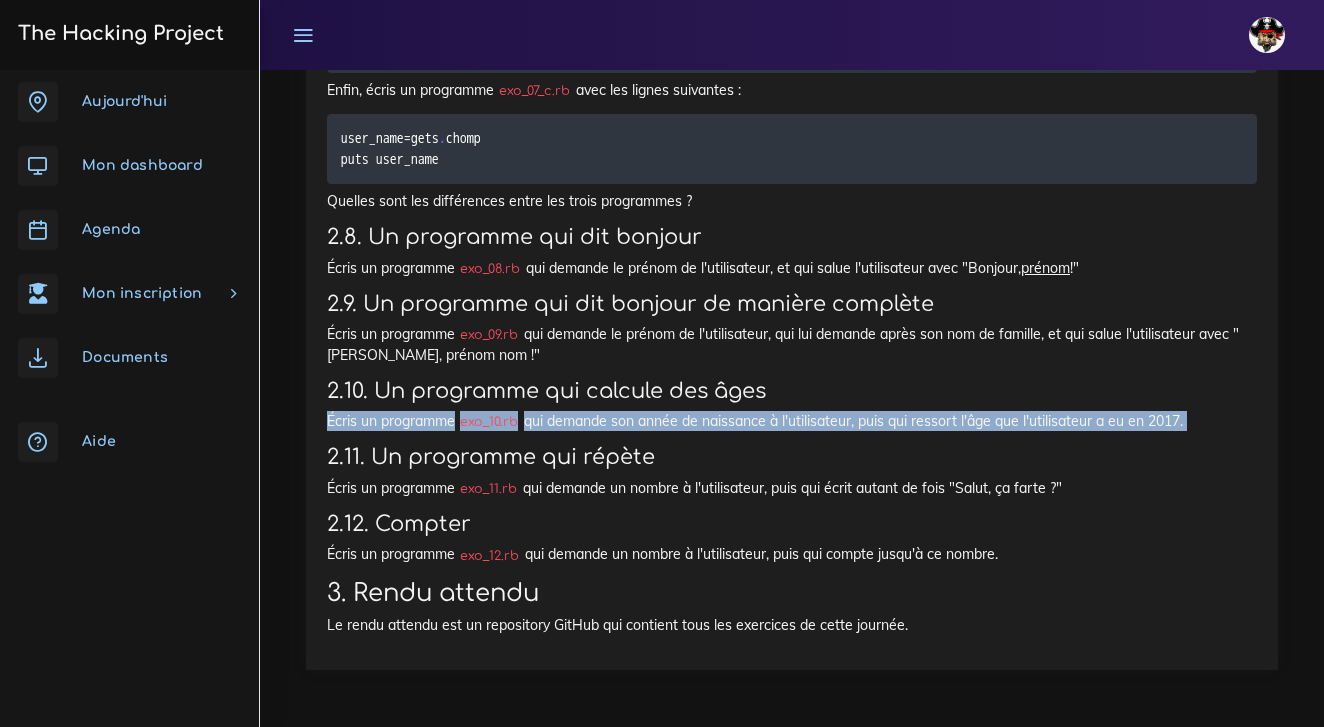 drag, startPoint x: 325, startPoint y: 420, endPoint x: 786, endPoint y: 442, distance: 461.52466 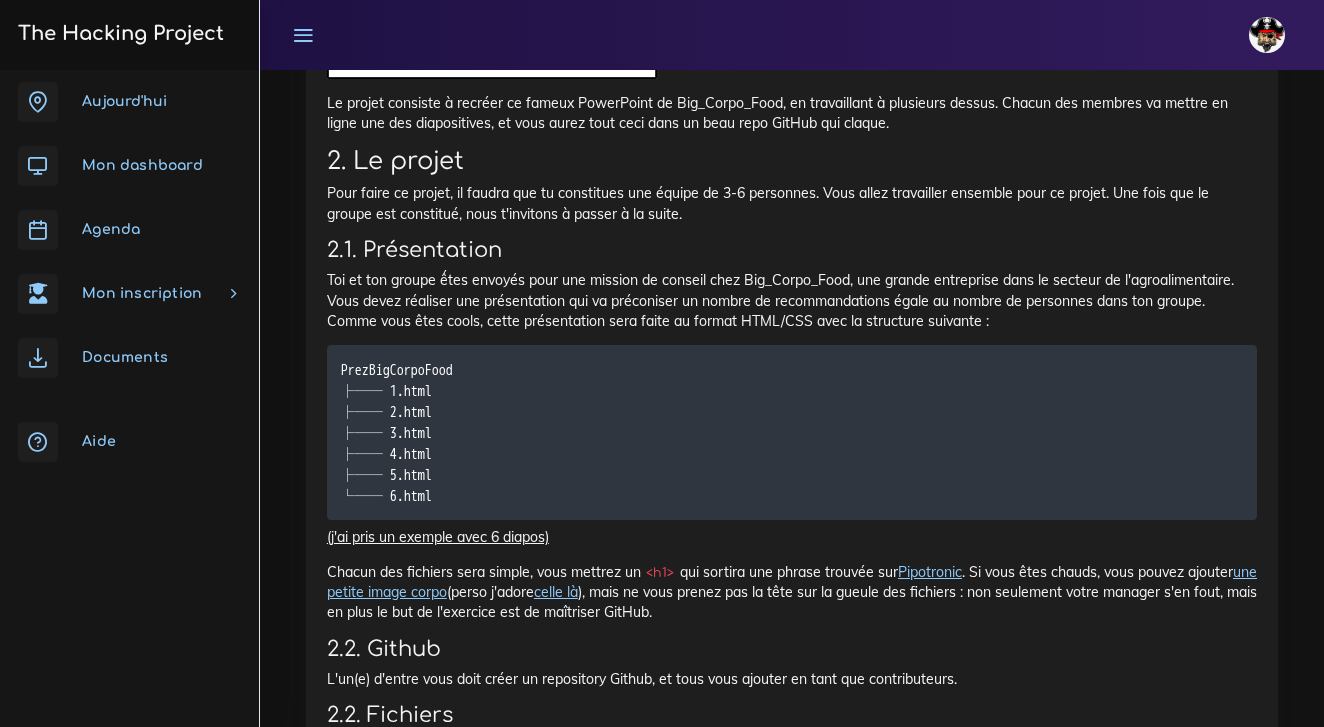 scroll, scrollTop: 24187, scrollLeft: 0, axis: vertical 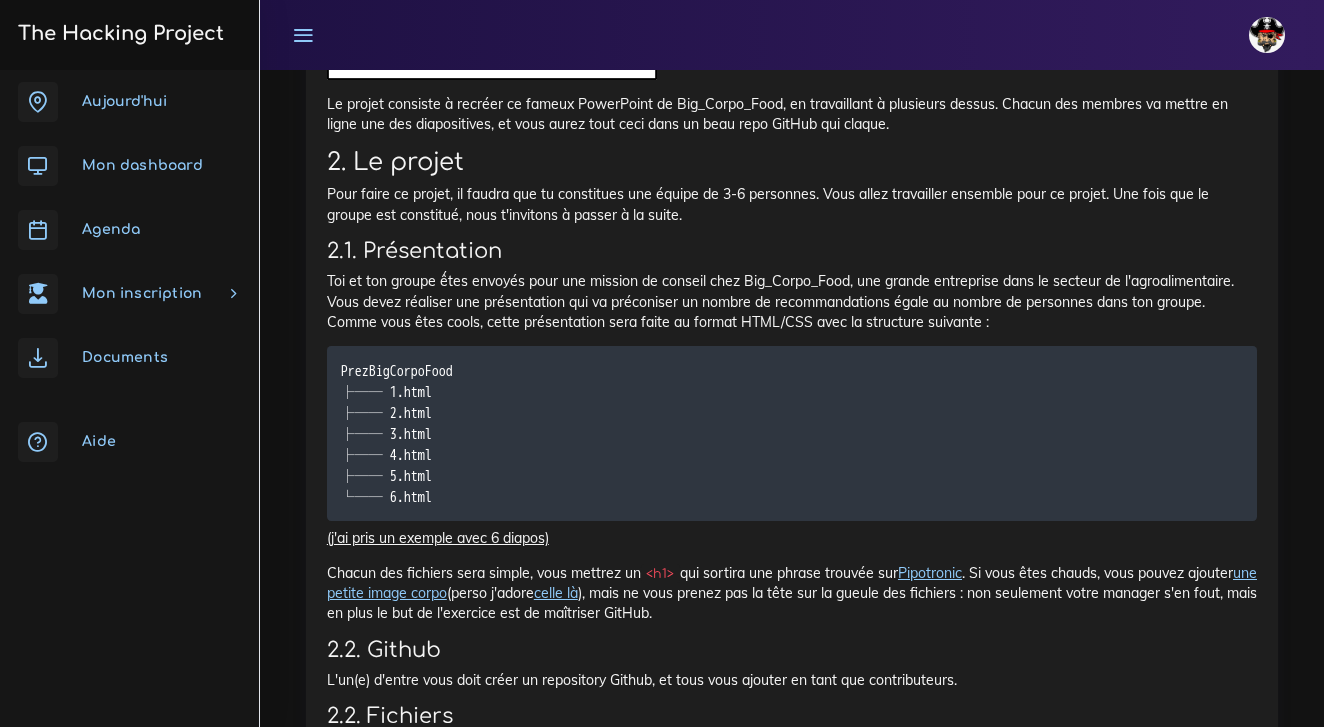 drag, startPoint x: 342, startPoint y: 435, endPoint x: 359, endPoint y: 435, distance: 17 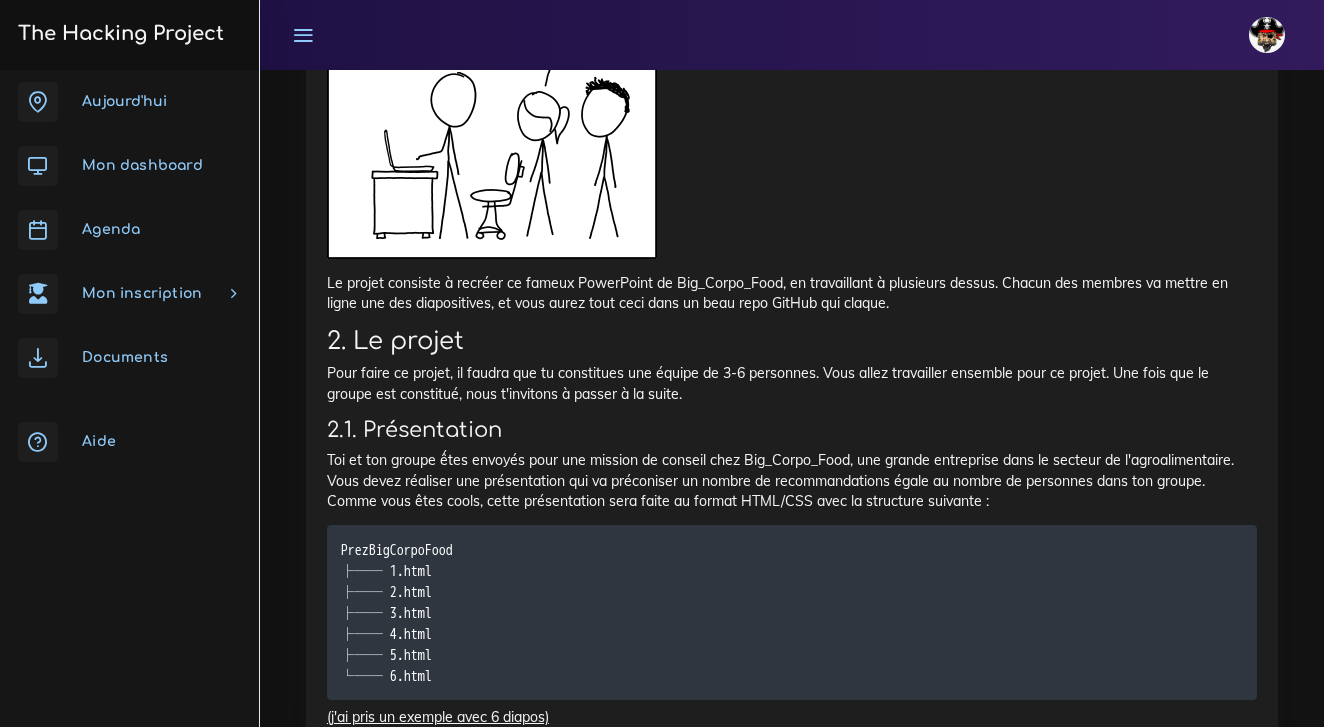 scroll, scrollTop: 23988, scrollLeft: 0, axis: vertical 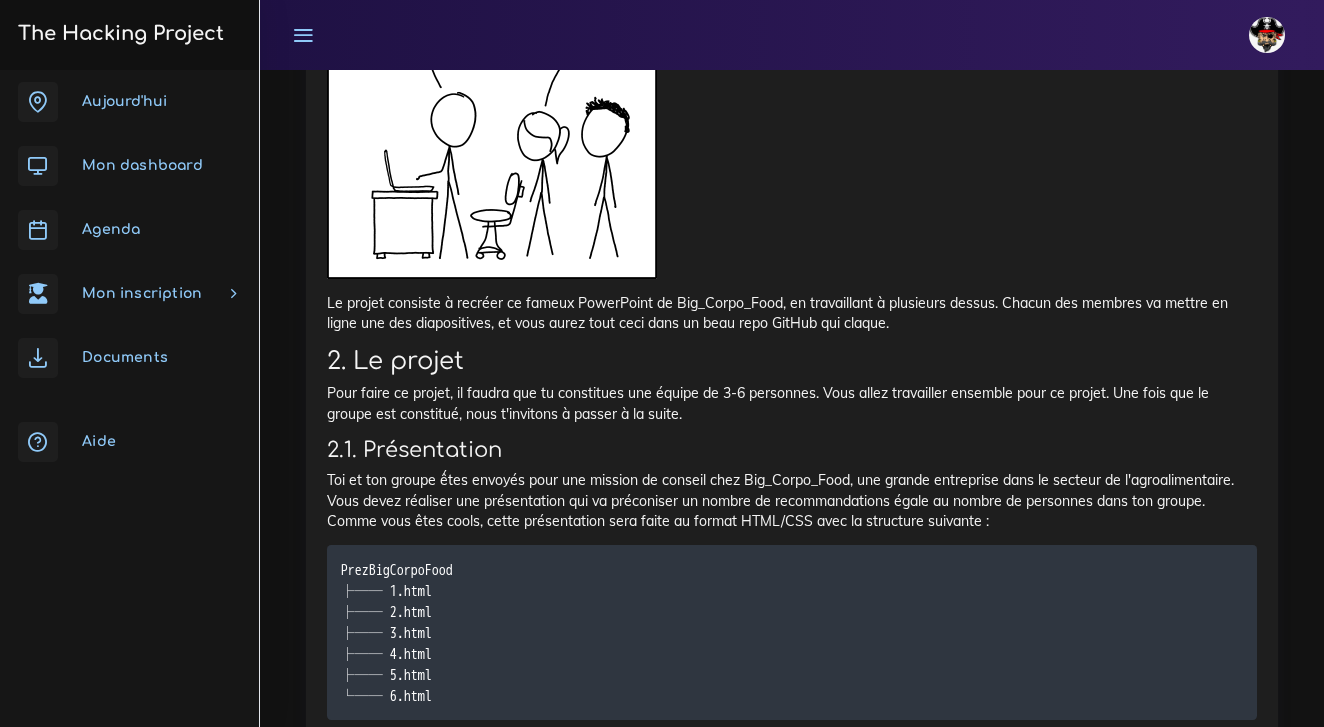 drag, startPoint x: 341, startPoint y: 266, endPoint x: 454, endPoint y: 297, distance: 117.17508 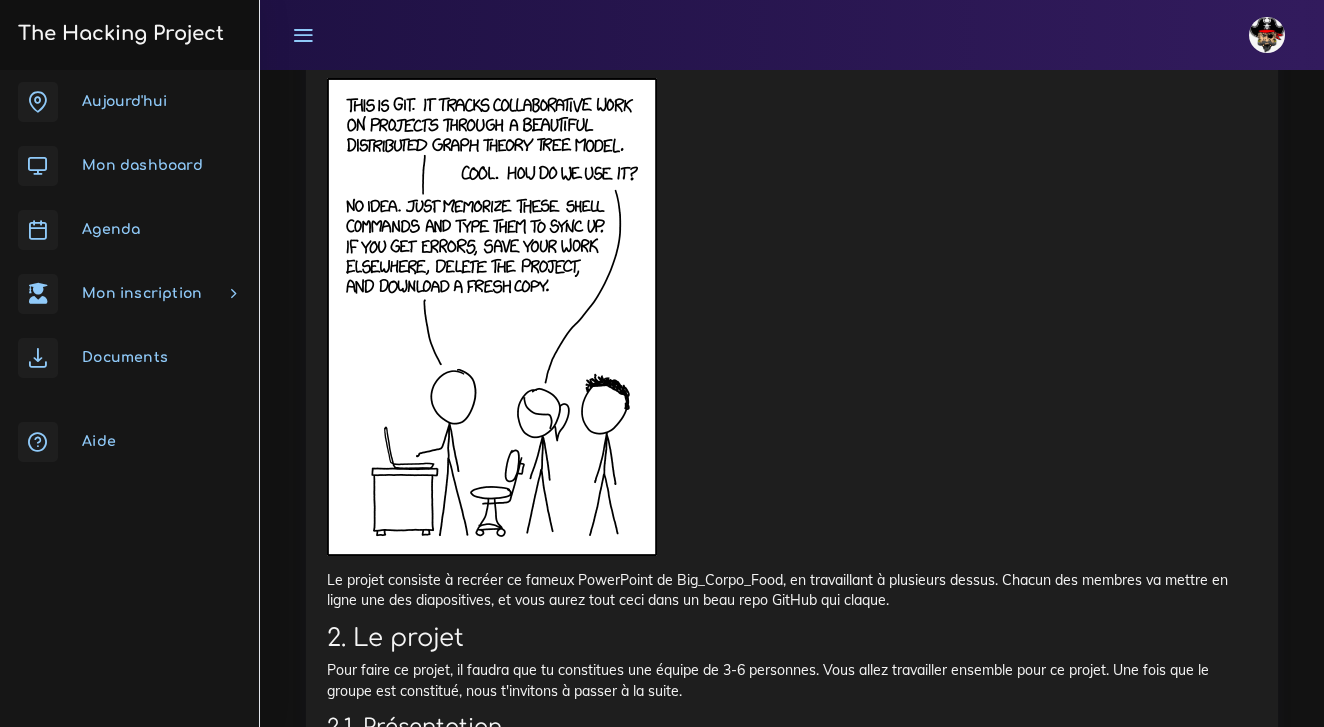 scroll, scrollTop: 23700, scrollLeft: 0, axis: vertical 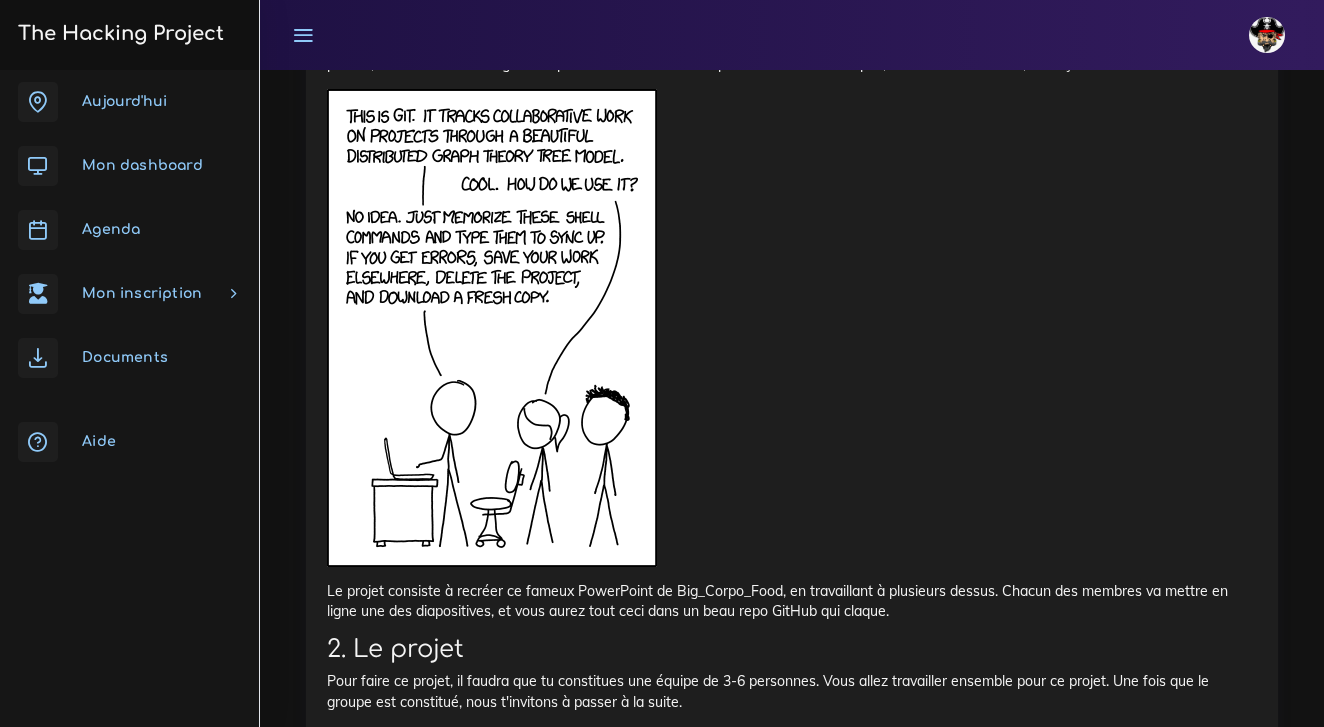 drag, startPoint x: 345, startPoint y: 295, endPoint x: 443, endPoint y: 310, distance: 99.14131 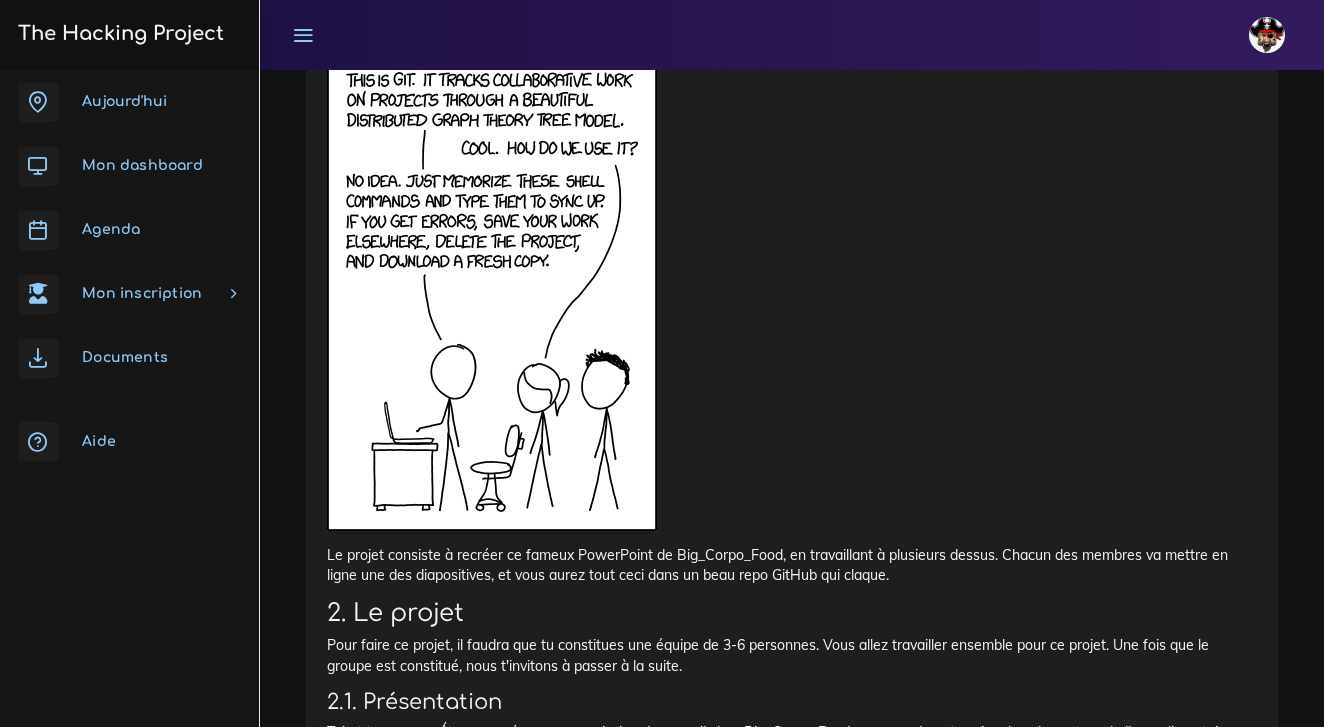 scroll, scrollTop: 23733, scrollLeft: 0, axis: vertical 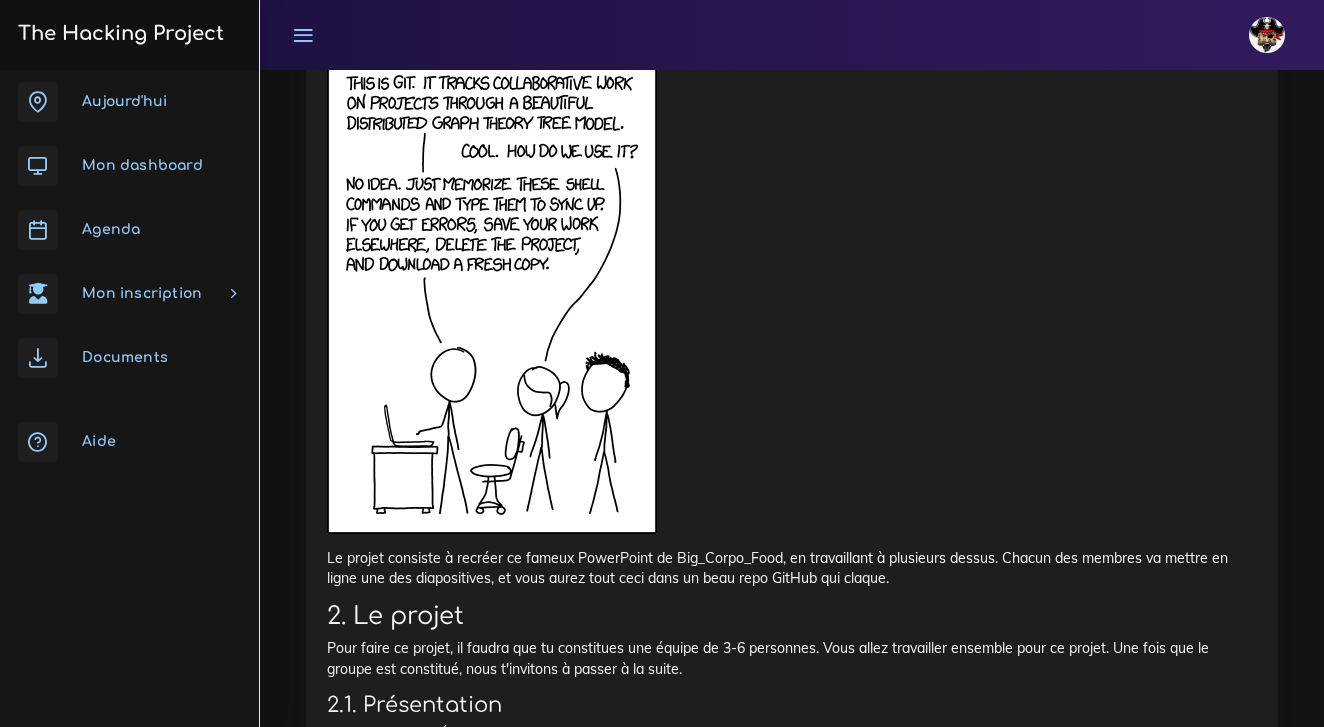 drag, startPoint x: 337, startPoint y: 262, endPoint x: 615, endPoint y: 296, distance: 280.0714 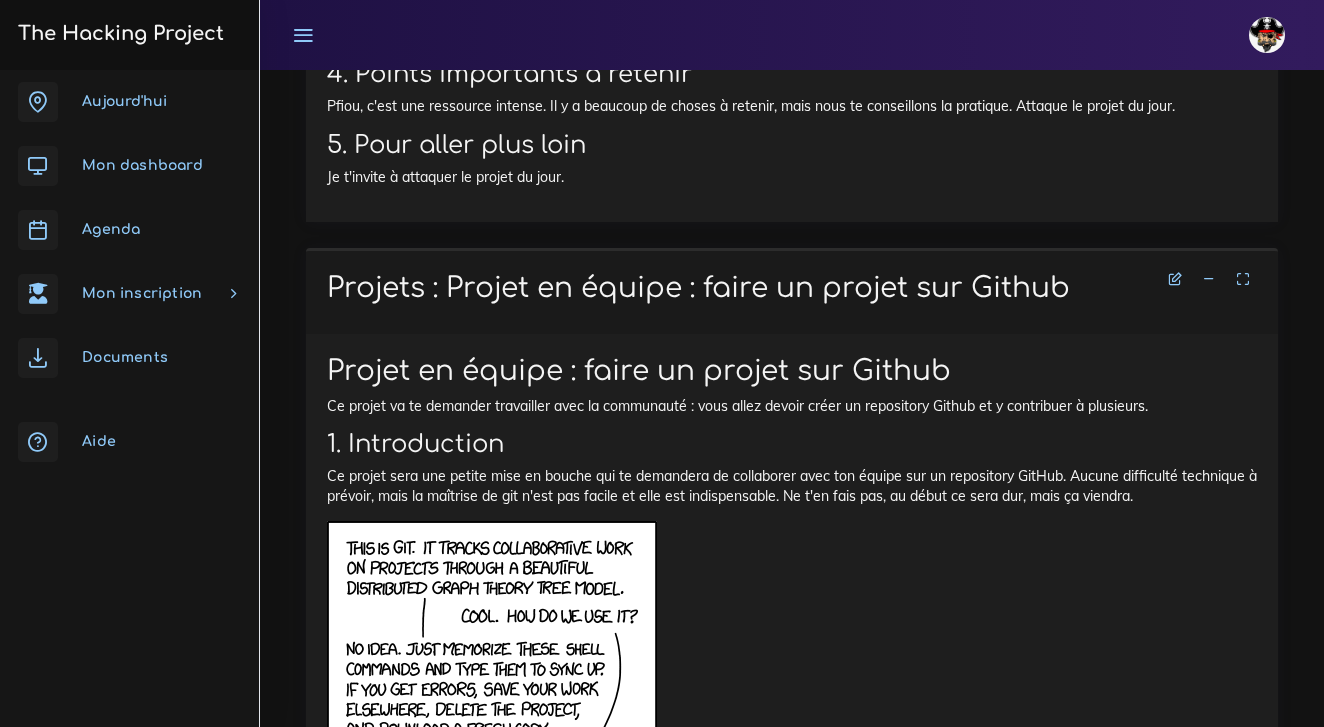 scroll, scrollTop: 23280, scrollLeft: 0, axis: vertical 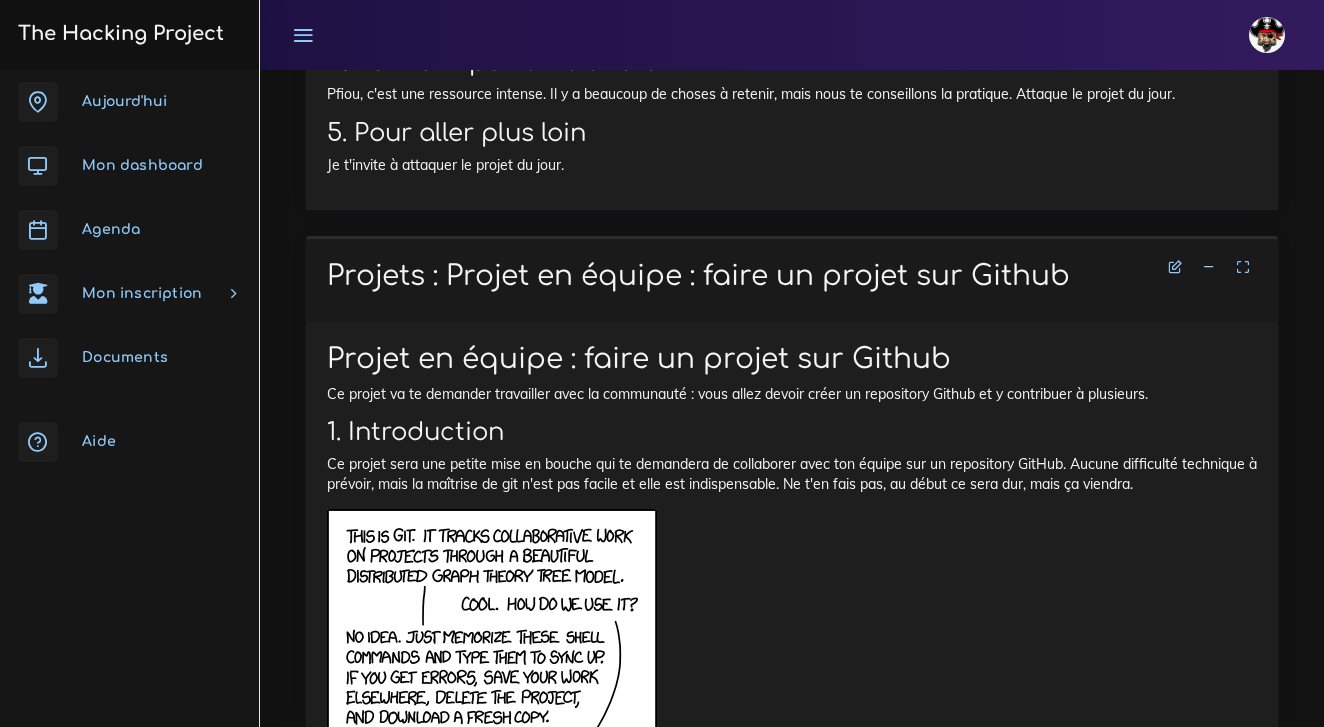 click on "5" at bounding box center [344, -622] 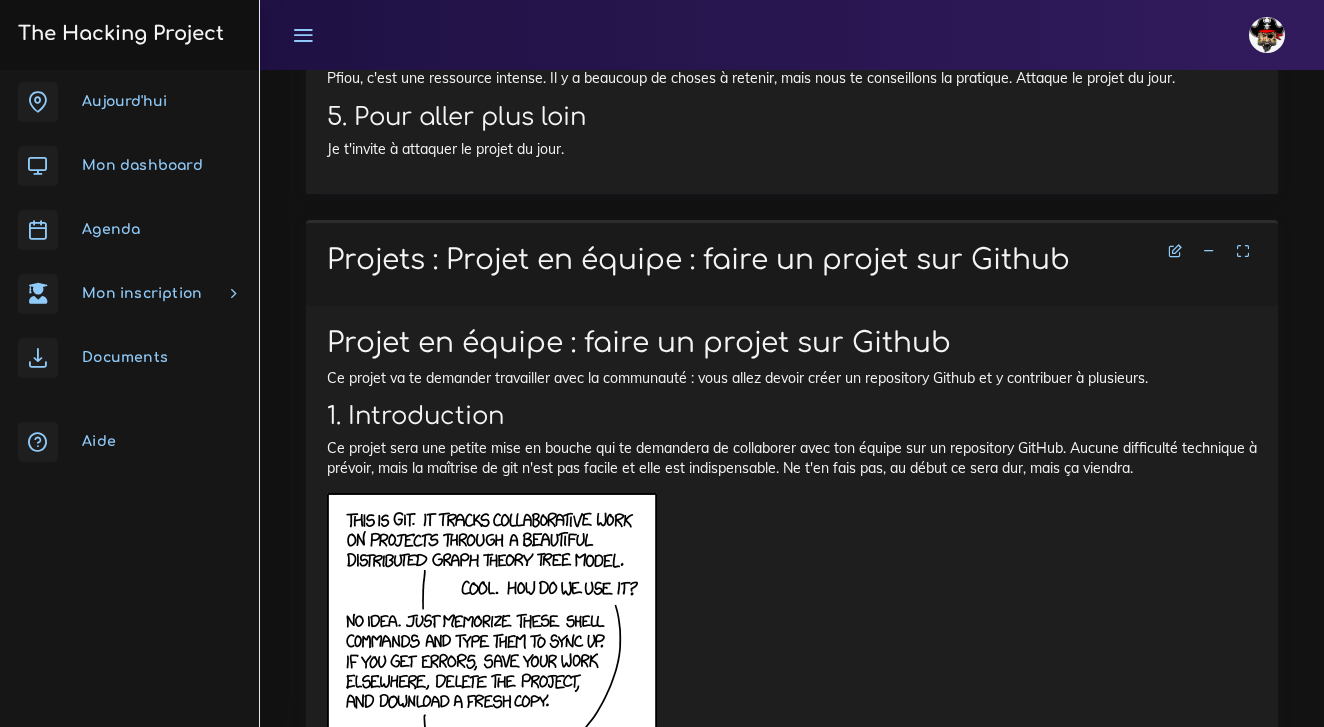 scroll, scrollTop: 23306, scrollLeft: 0, axis: vertical 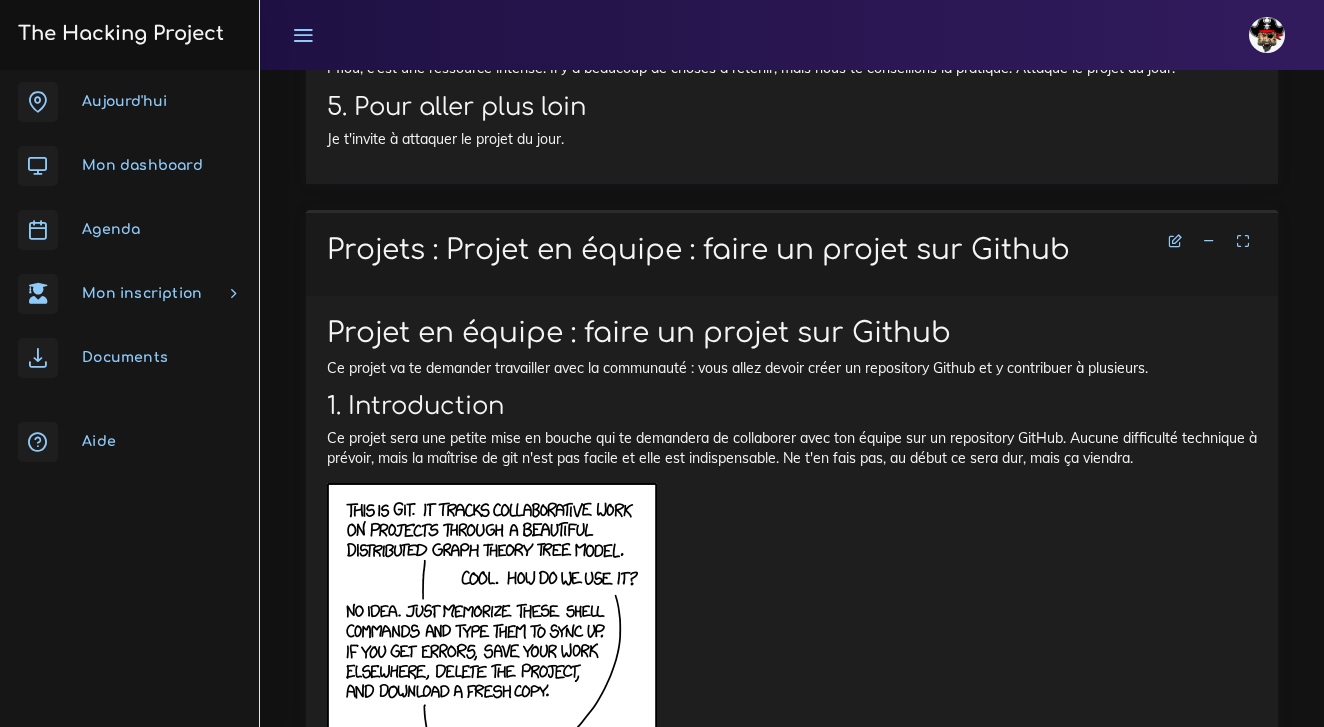 drag, startPoint x: 340, startPoint y: 397, endPoint x: 396, endPoint y: 420, distance: 60.53924 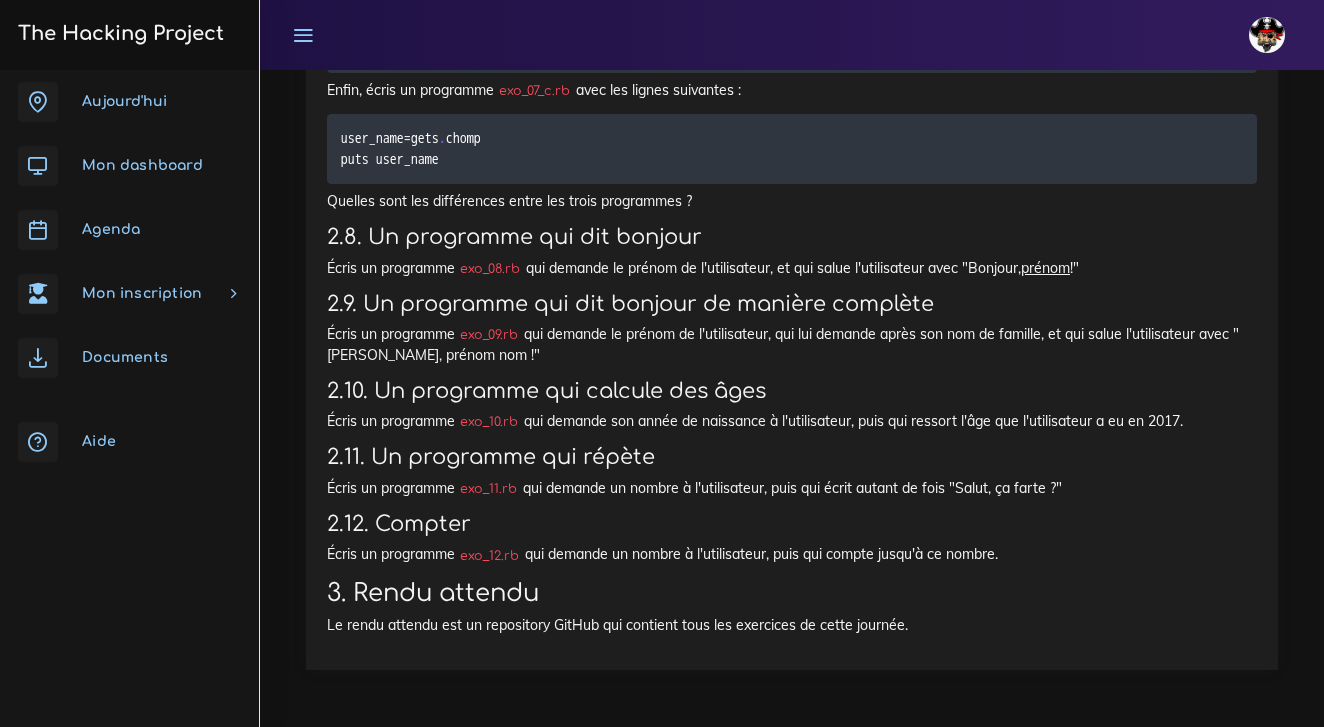 scroll, scrollTop: 30237, scrollLeft: 0, axis: vertical 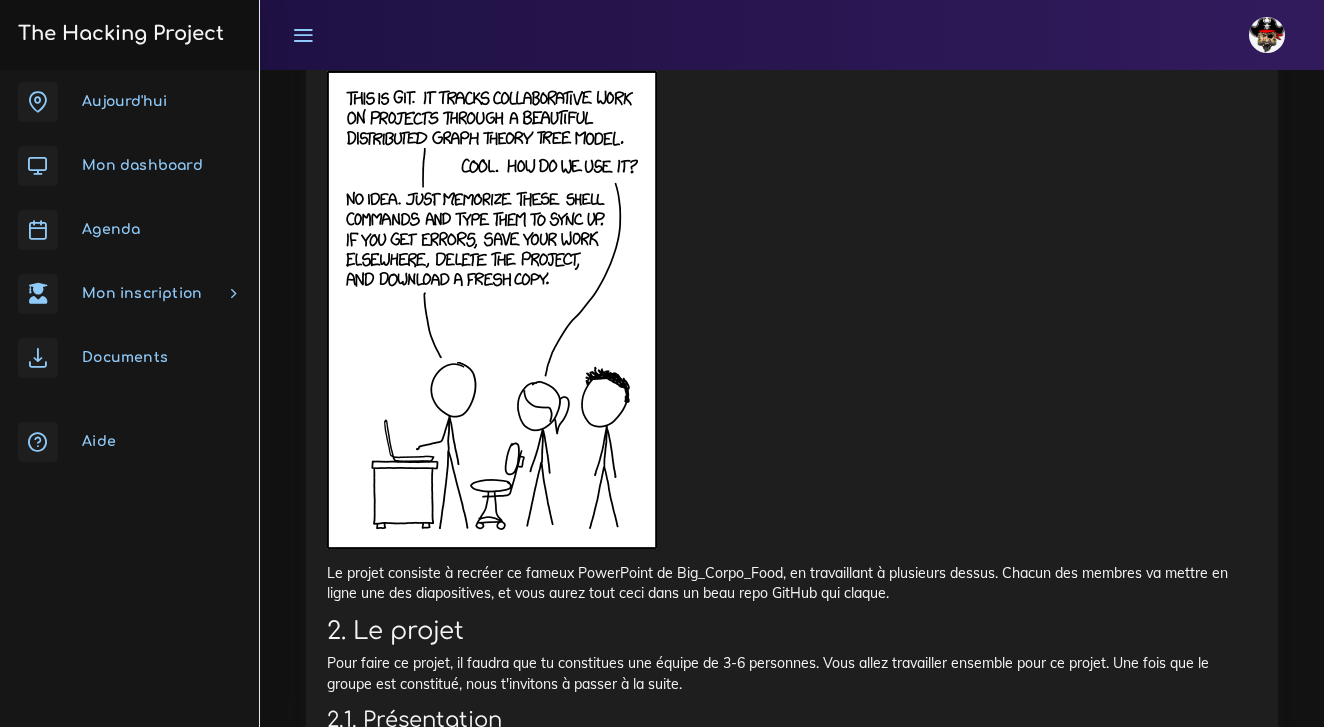 drag, startPoint x: 343, startPoint y: 190, endPoint x: 407, endPoint y: 230, distance: 75.47185 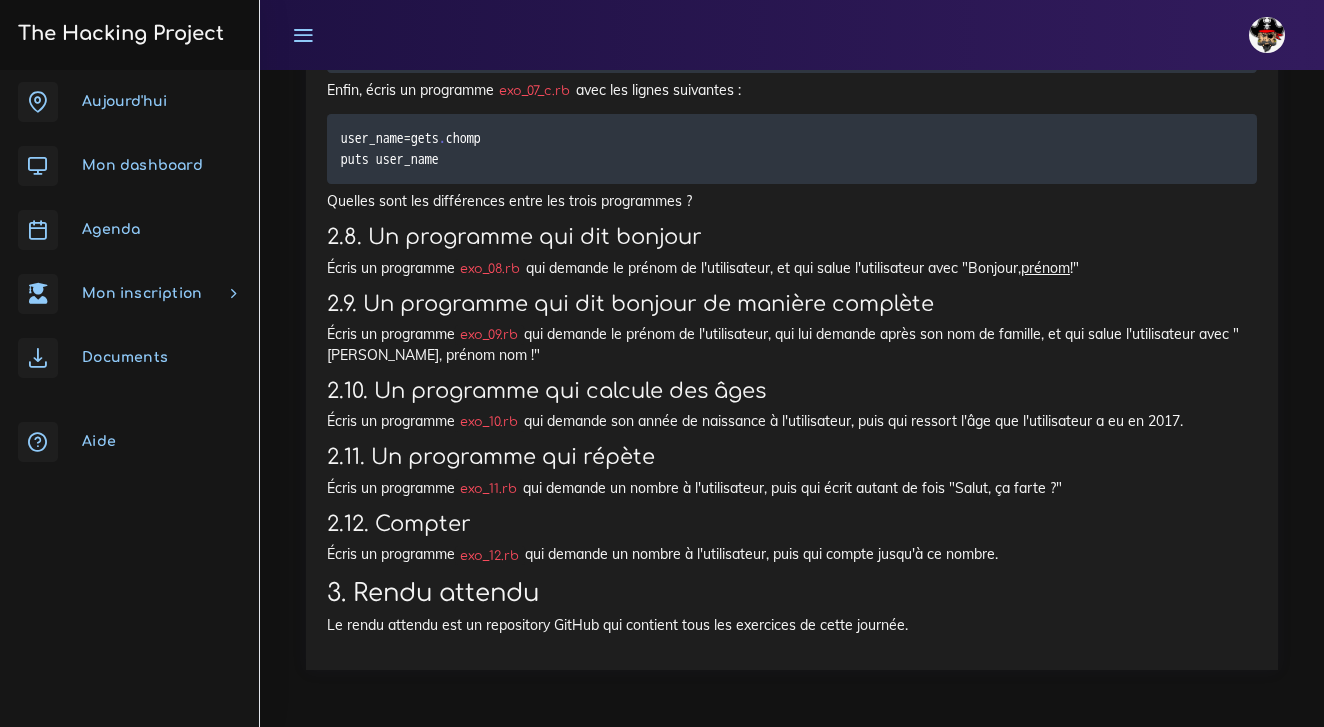 scroll, scrollTop: 30237, scrollLeft: 0, axis: vertical 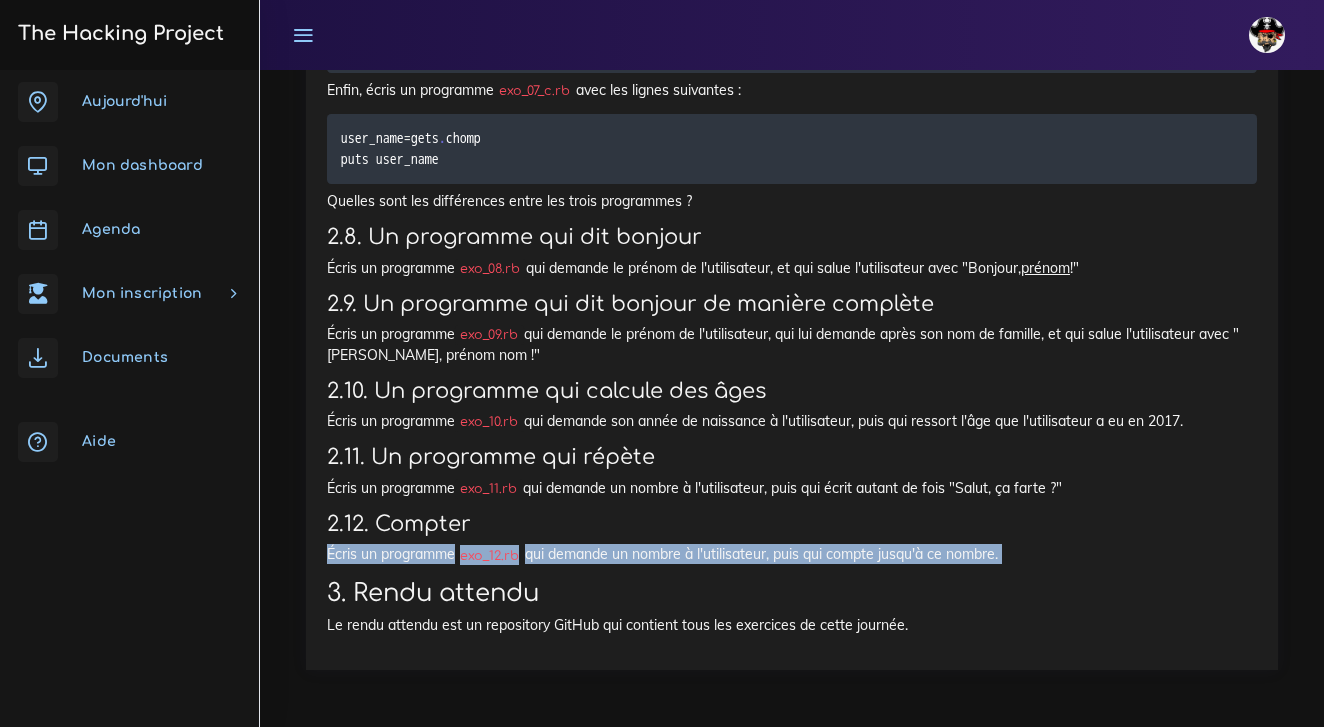drag, startPoint x: 310, startPoint y: 553, endPoint x: 864, endPoint y: 564, distance: 554.1092 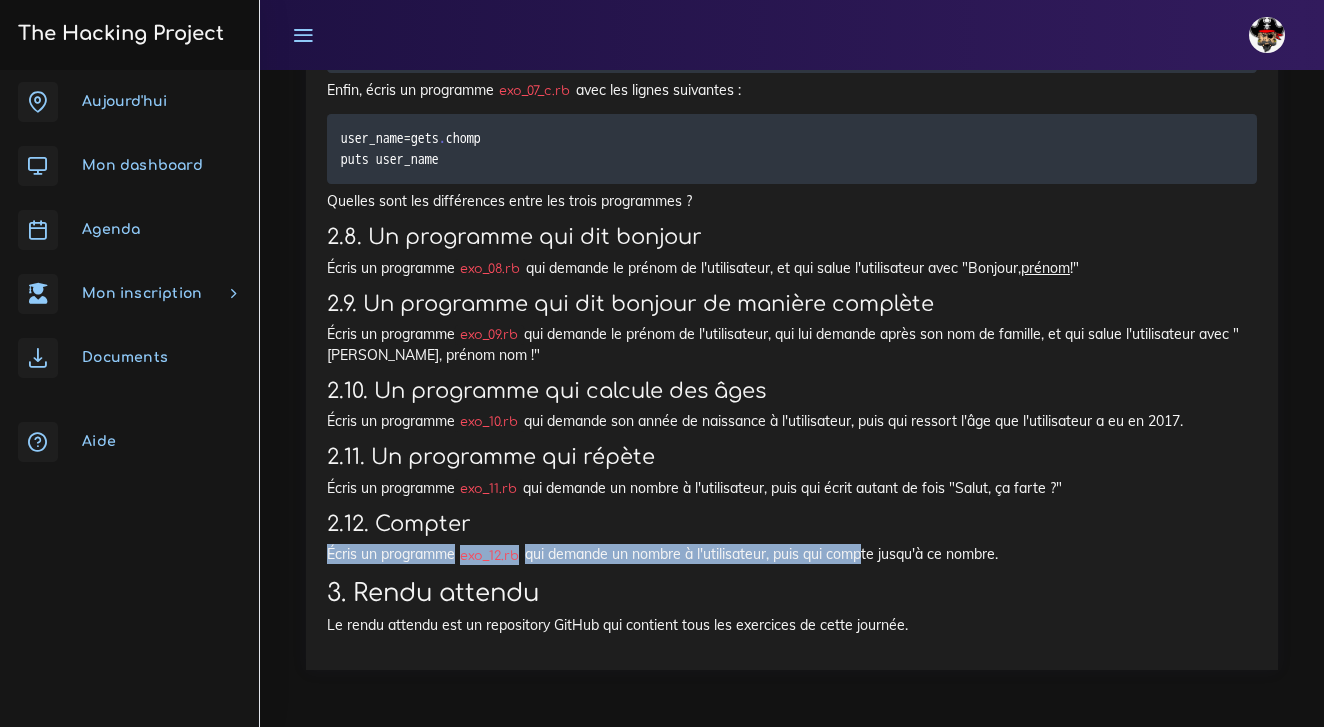 copy on "Écris un programme  exo_12.rb  qui demande un nombre à l'utilisateur, puis qui com" 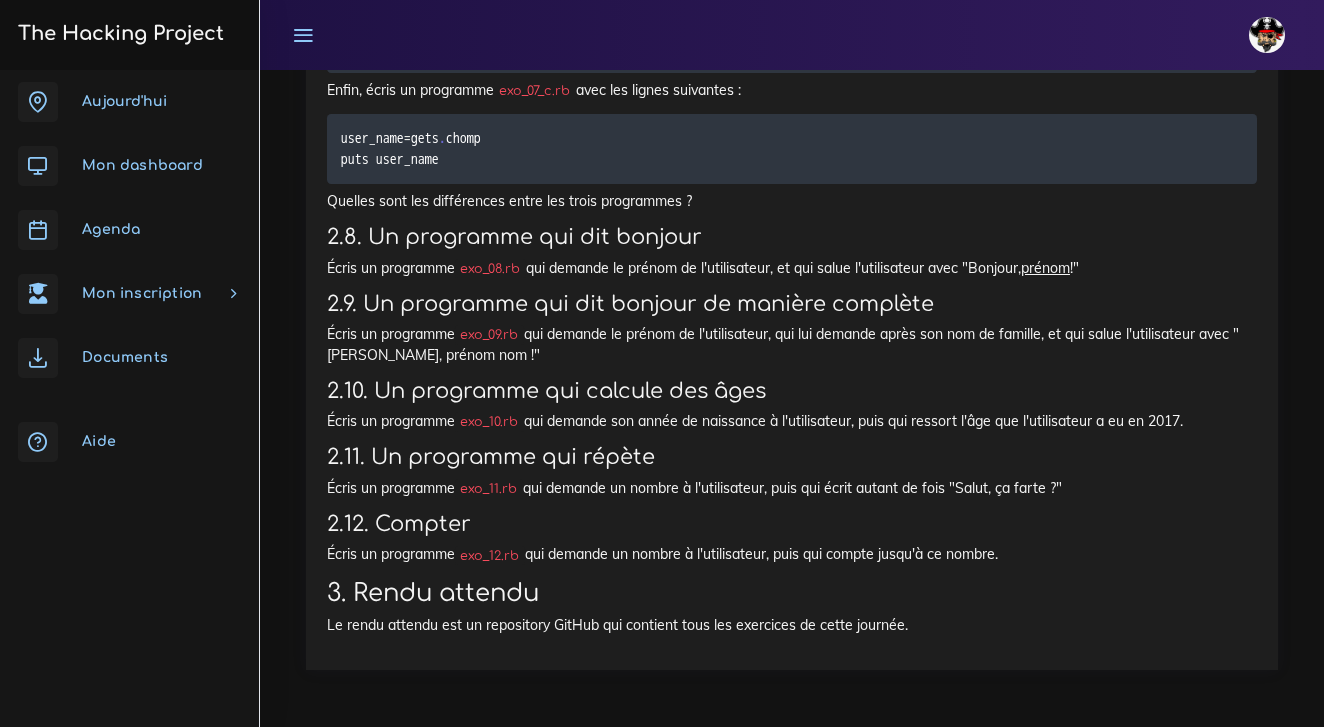 click on "Écris un programme  exo_12.rb  qui demande un nombre à l'utilisateur, puis qui compte jusqu'à ce nombre." at bounding box center (792, -7067) 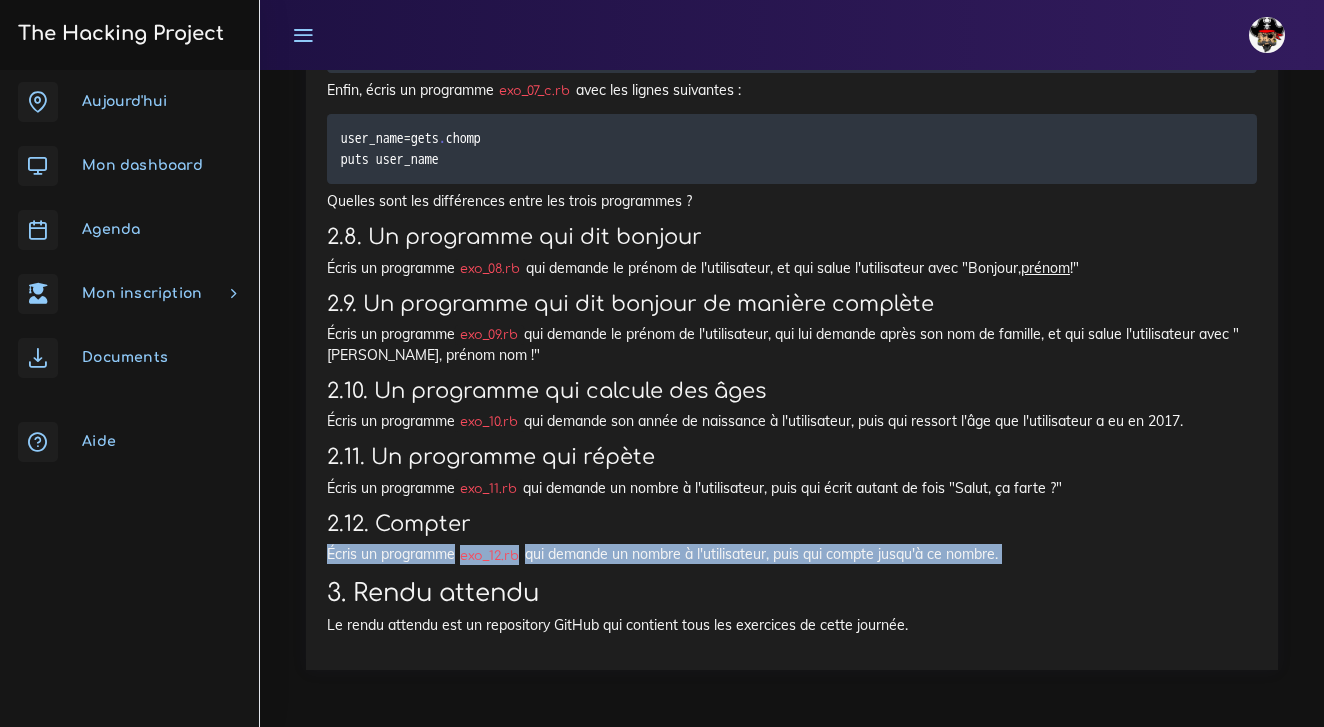drag, startPoint x: 1008, startPoint y: 557, endPoint x: 334, endPoint y: 557, distance: 674 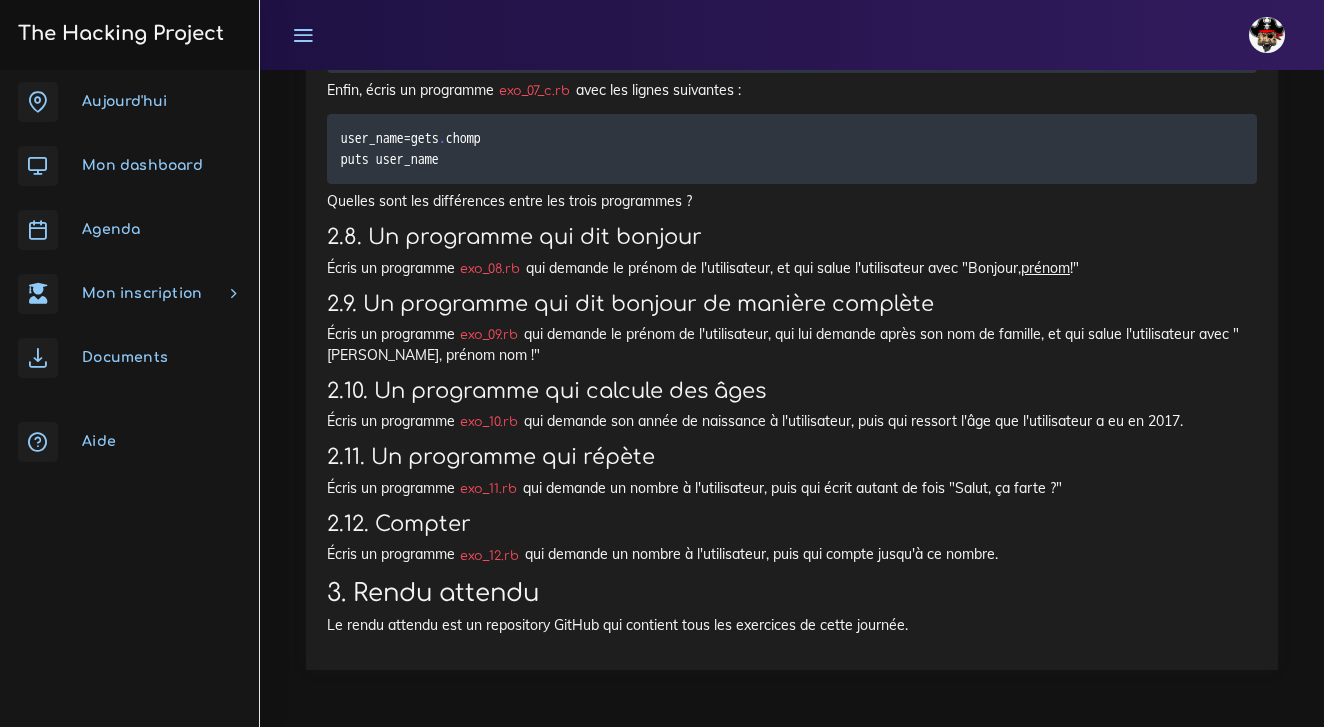 click on "2.12. Compter" at bounding box center (792, 524) 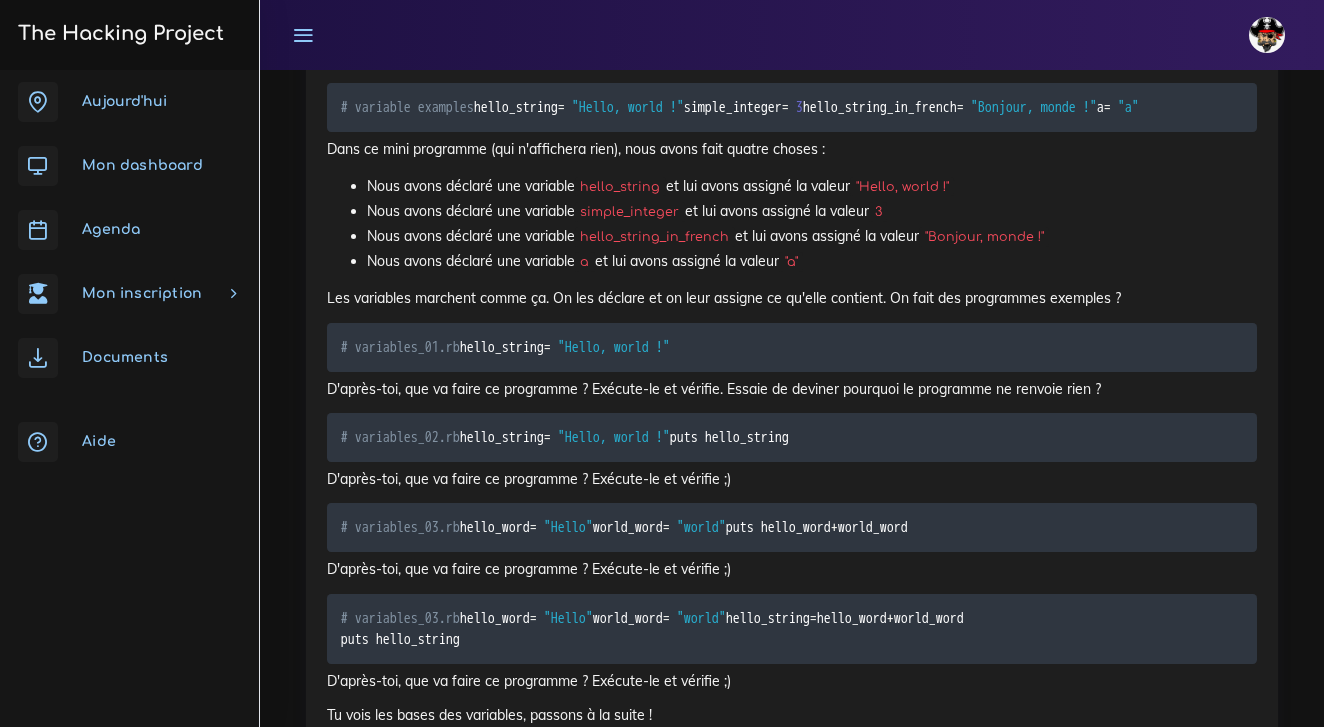 scroll, scrollTop: 20528, scrollLeft: 0, axis: vertical 